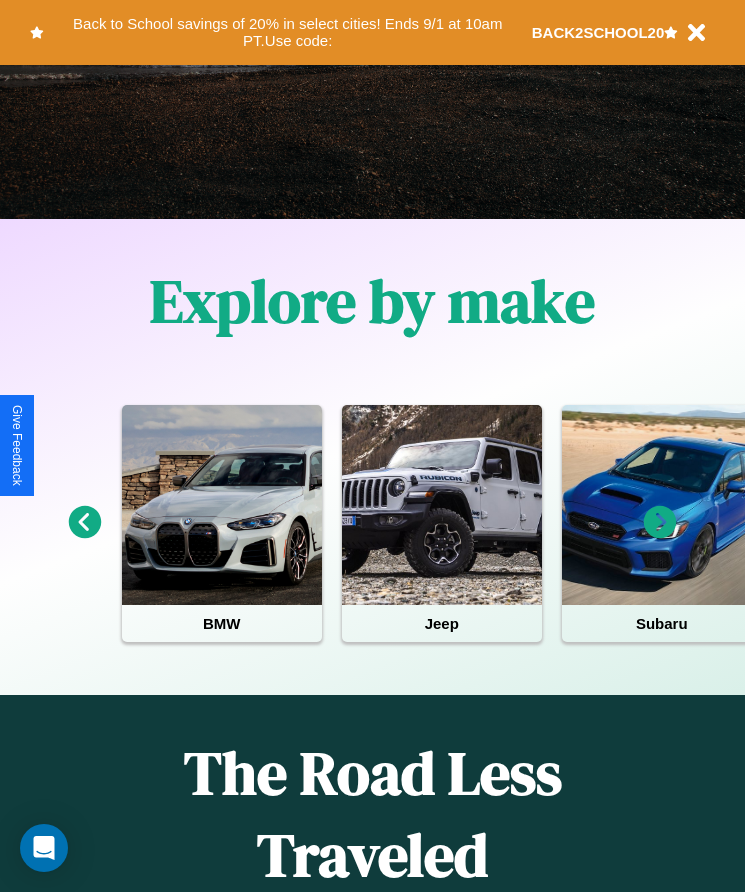 scroll, scrollTop: 334, scrollLeft: 0, axis: vertical 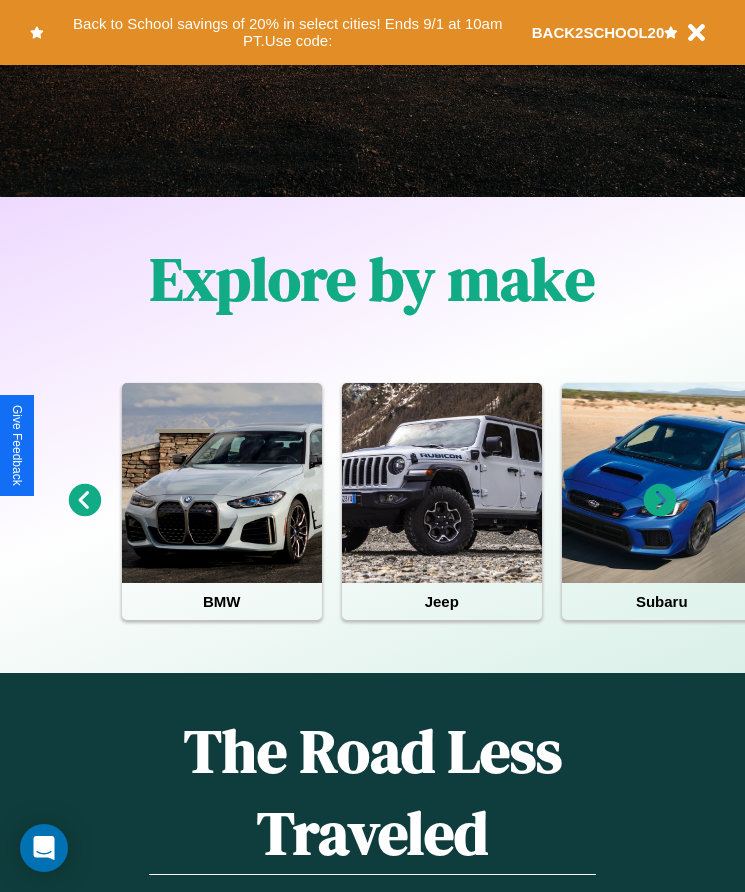 click 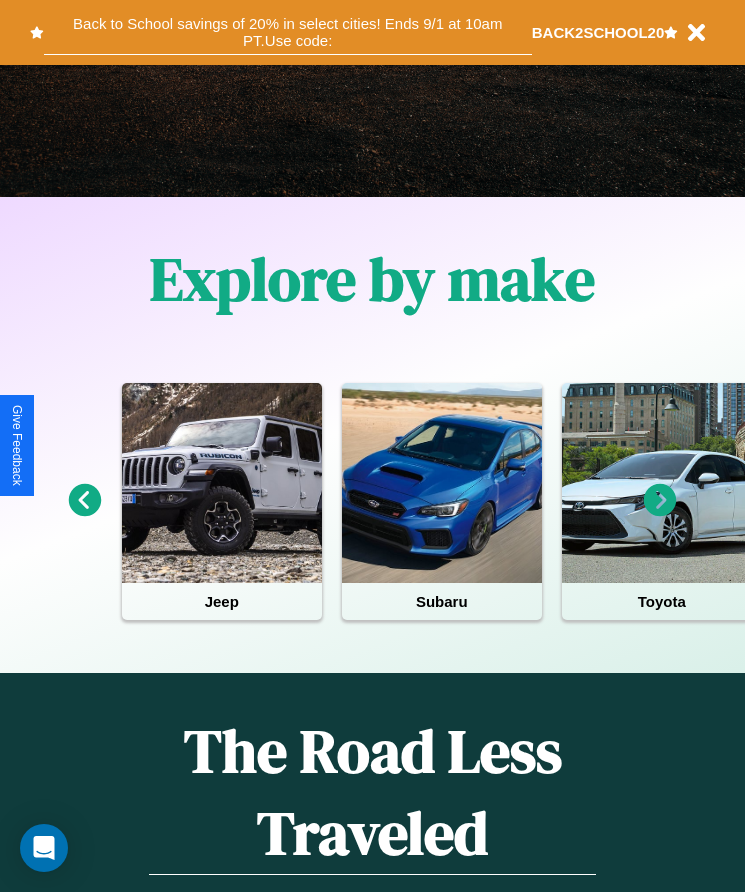 click on "Back to School savings of 20% in select cities! Ends 9/1 at 10am PT.  Use code:" at bounding box center (288, 32) 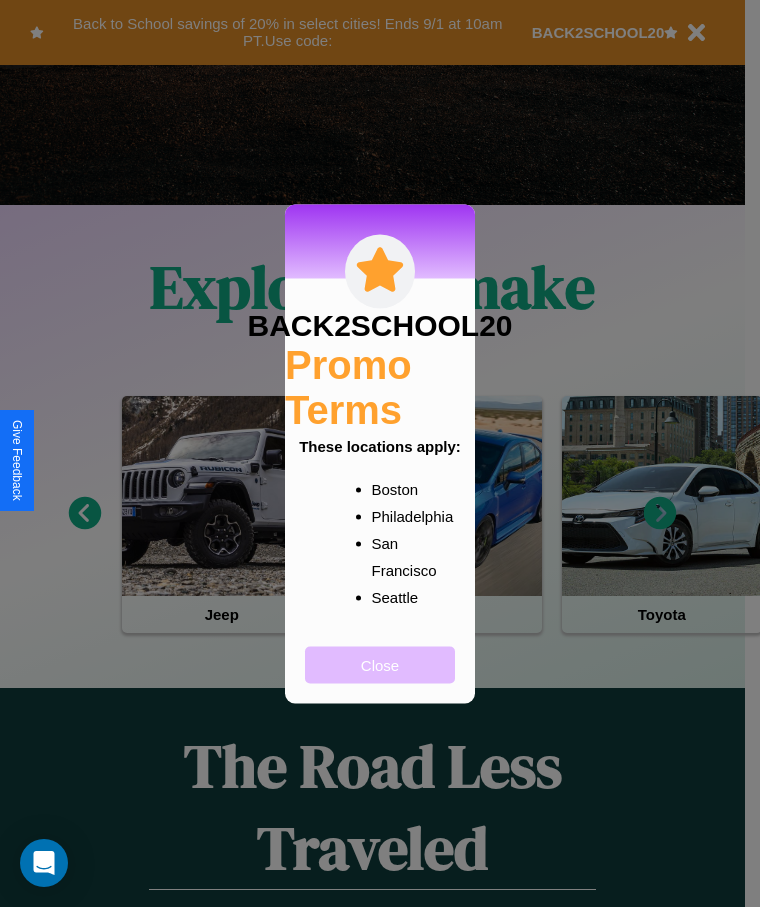 click on "Close" at bounding box center [380, 664] 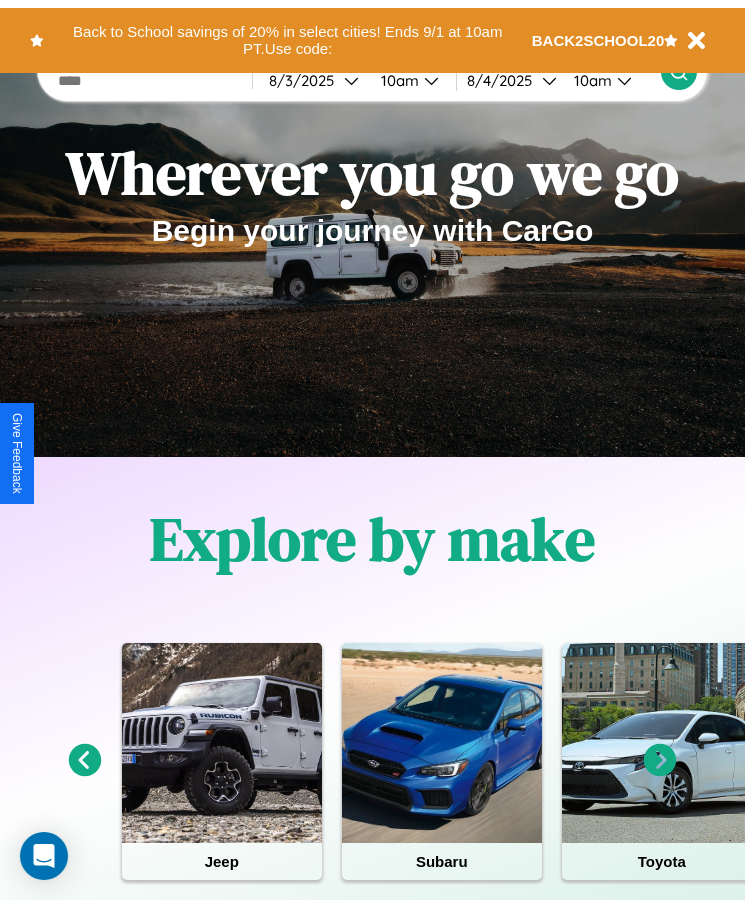 scroll, scrollTop: 0, scrollLeft: 0, axis: both 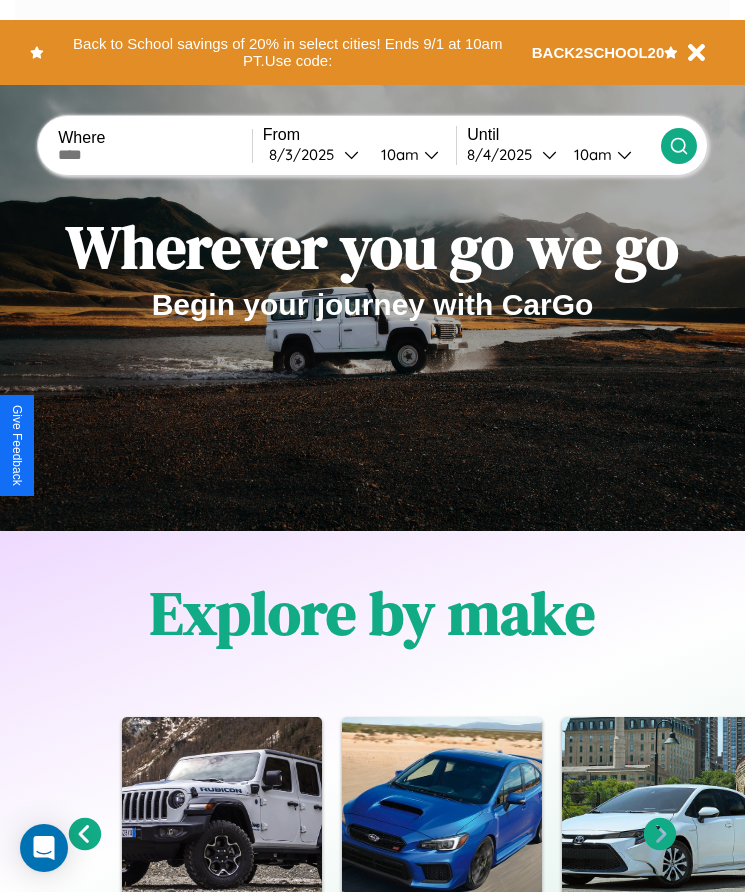 click at bounding box center [155, 155] 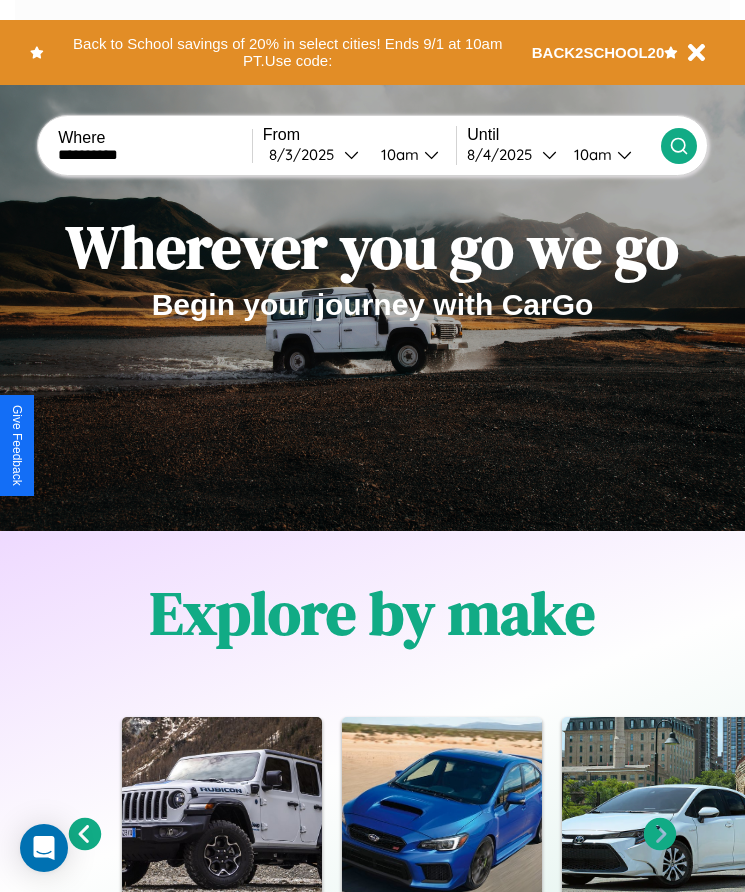 type on "**********" 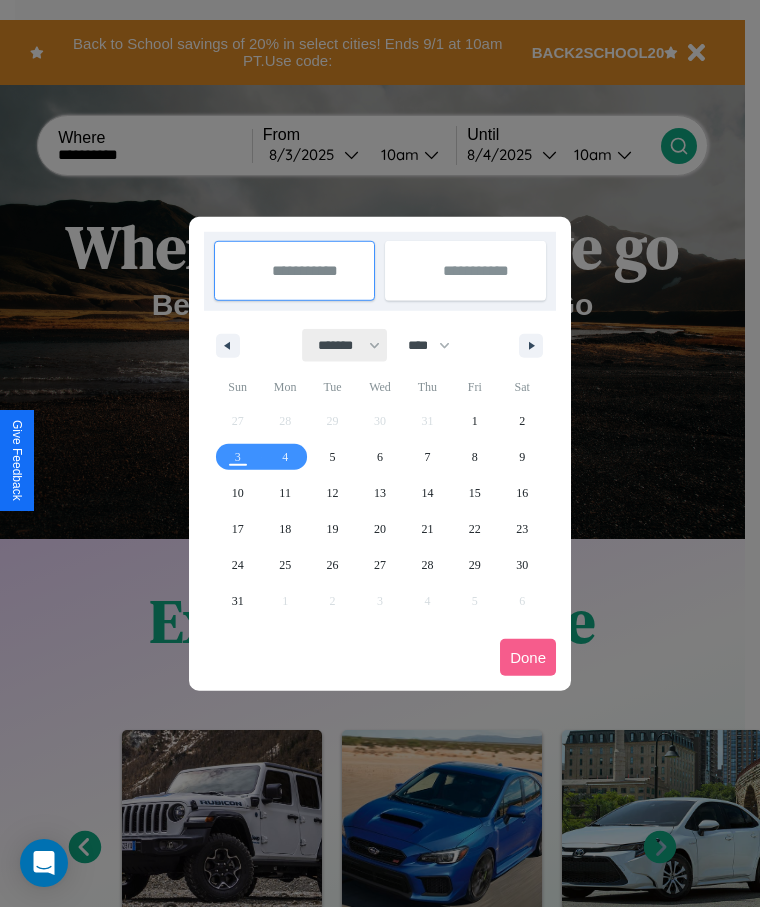 click on "******* ******** ***** ***** *** **** **** ****** ********* ******* ******** ********" at bounding box center (345, 345) 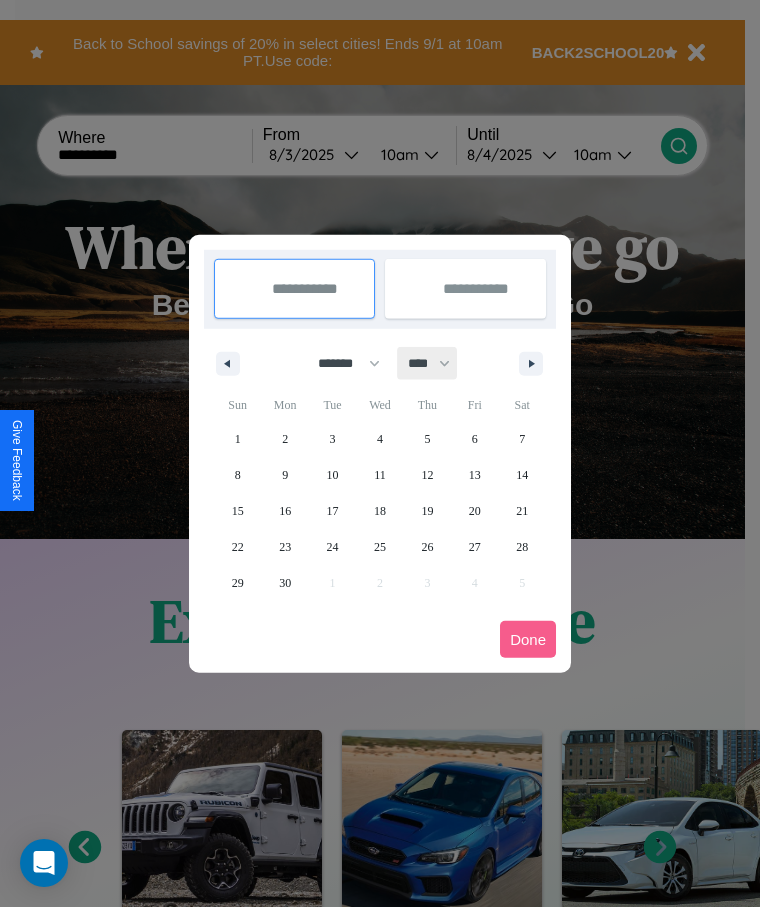 click on "**** **** **** **** **** **** **** **** **** **** **** **** **** **** **** **** **** **** **** **** **** **** **** **** **** **** **** **** **** **** **** **** **** **** **** **** **** **** **** **** **** **** **** **** **** **** **** **** **** **** **** **** **** **** **** **** **** **** **** **** **** **** **** **** **** **** **** **** **** **** **** **** **** **** **** **** **** **** **** **** **** **** **** **** **** **** **** **** **** **** **** **** **** **** **** **** **** **** **** **** **** **** **** **** **** **** **** **** **** **** **** **** **** **** **** **** **** **** **** **** ****" at bounding box center (428, 363) 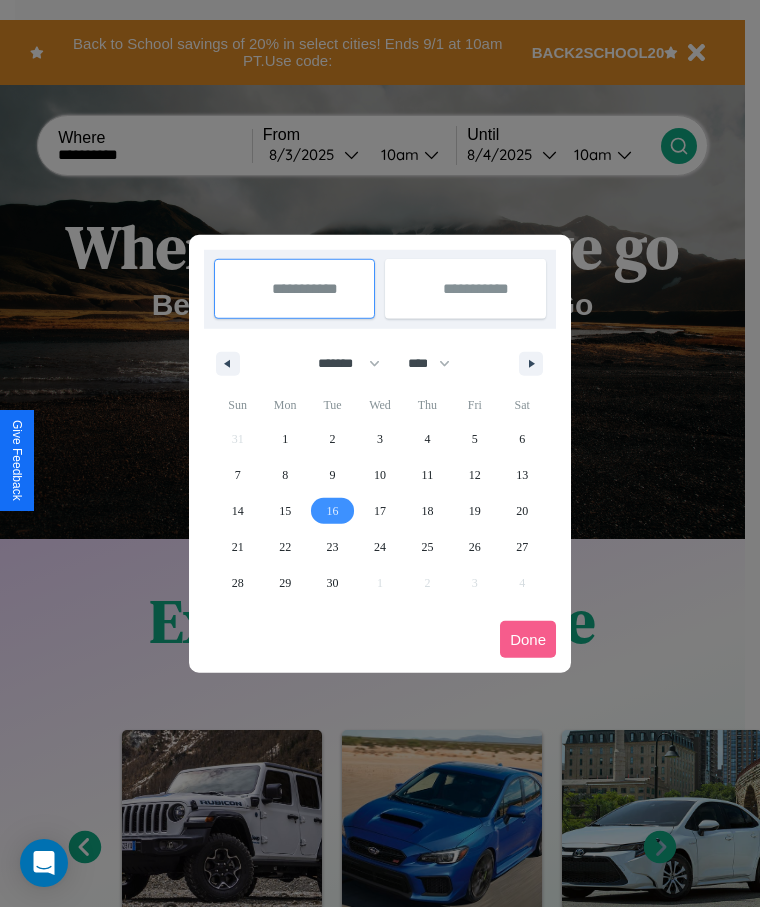 click on "16" at bounding box center (333, 511) 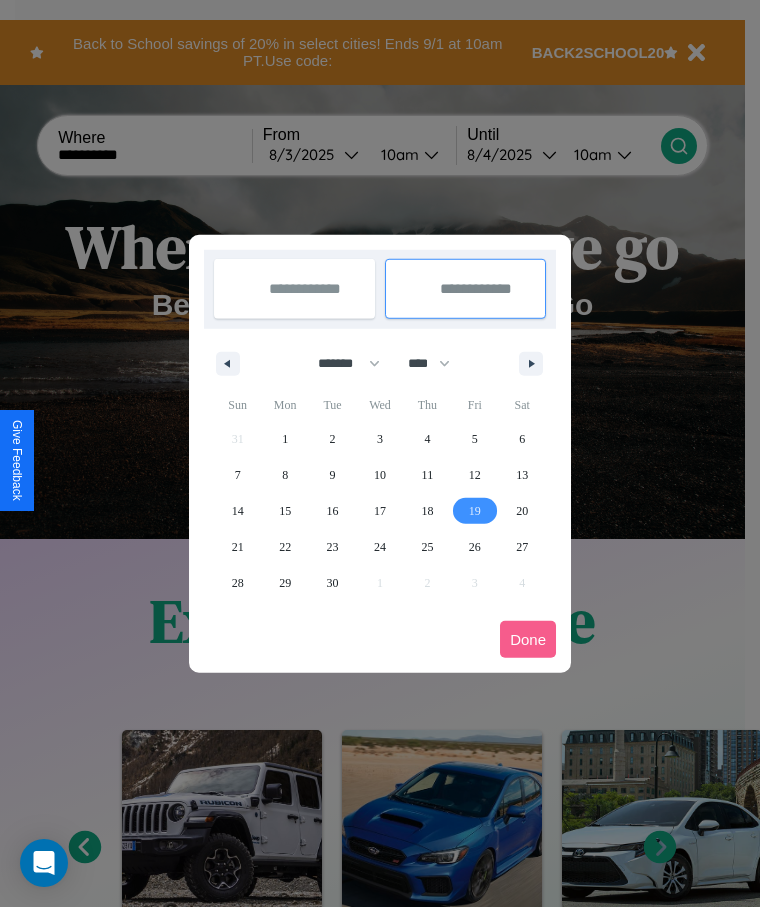 click on "19" at bounding box center [475, 511] 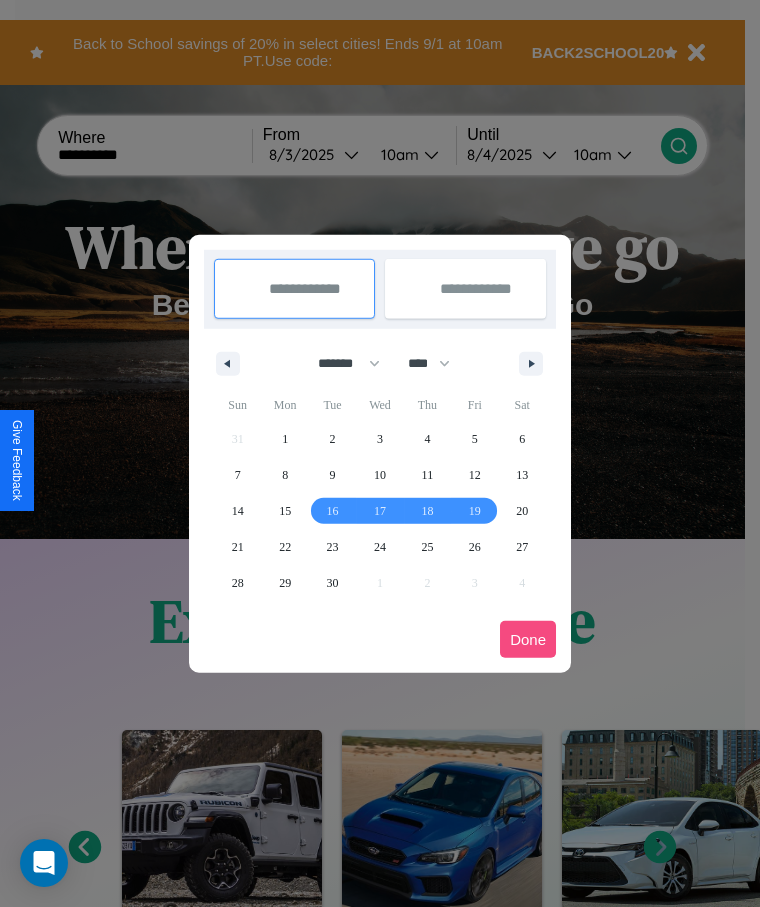 click on "Done" at bounding box center [528, 639] 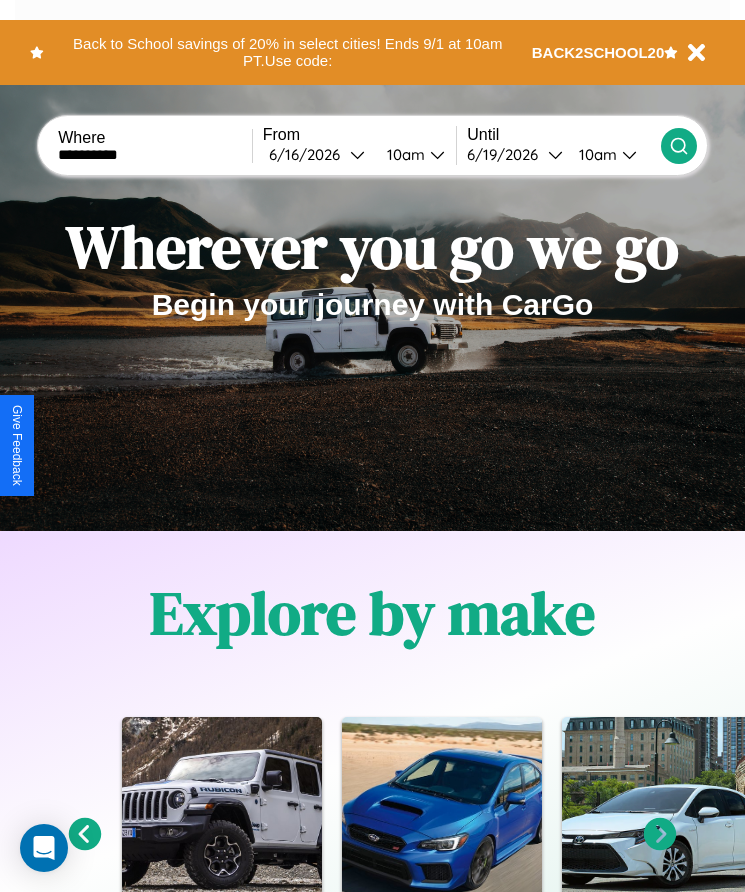 click on "10am" at bounding box center (403, 154) 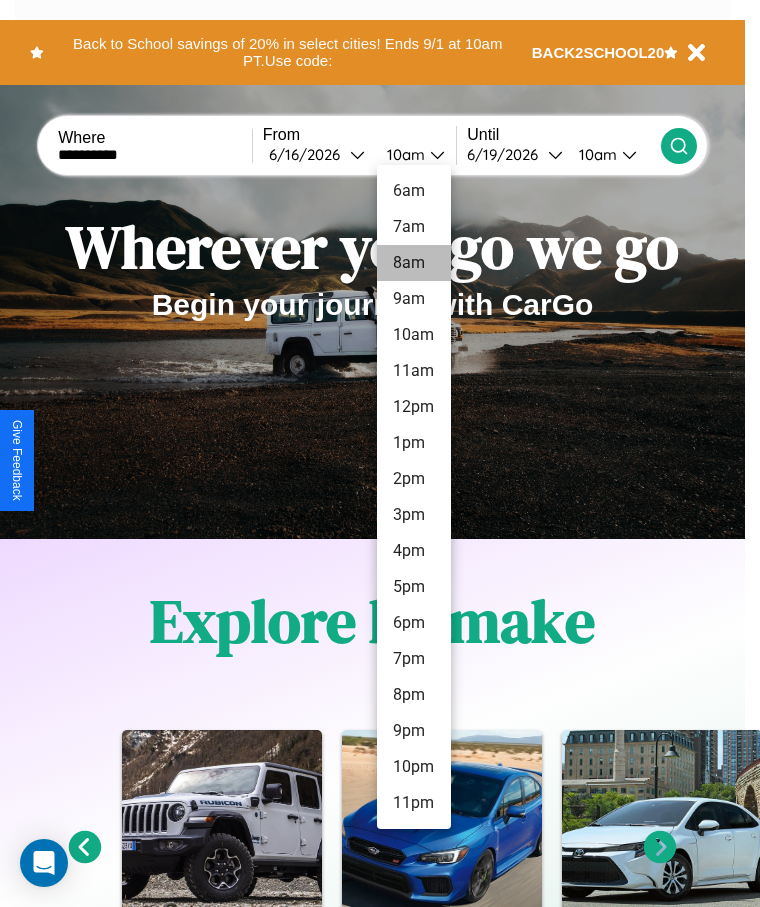 click on "8am" at bounding box center (414, 263) 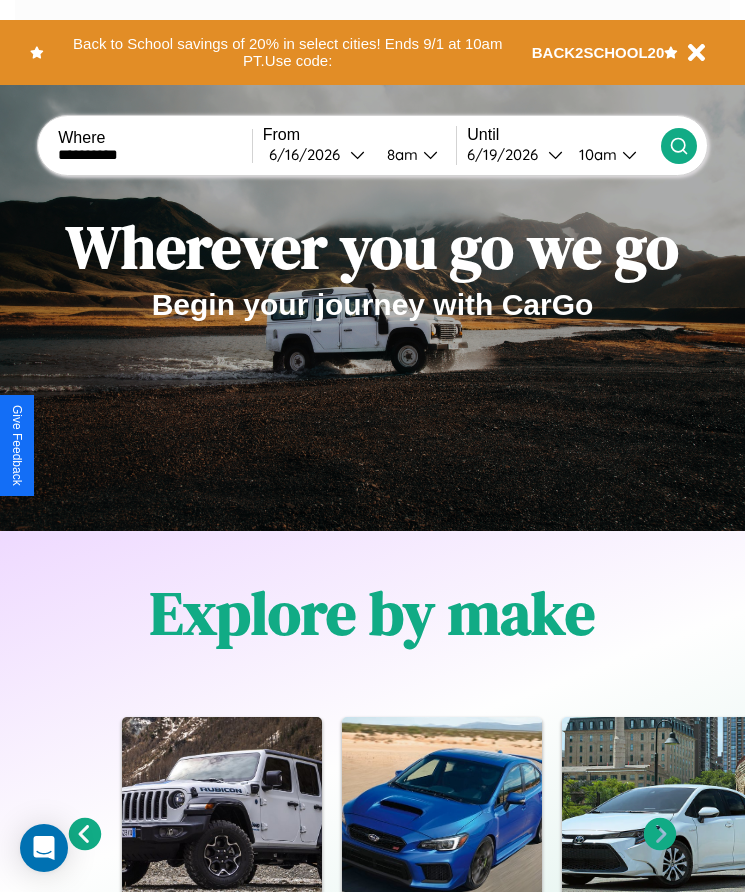click 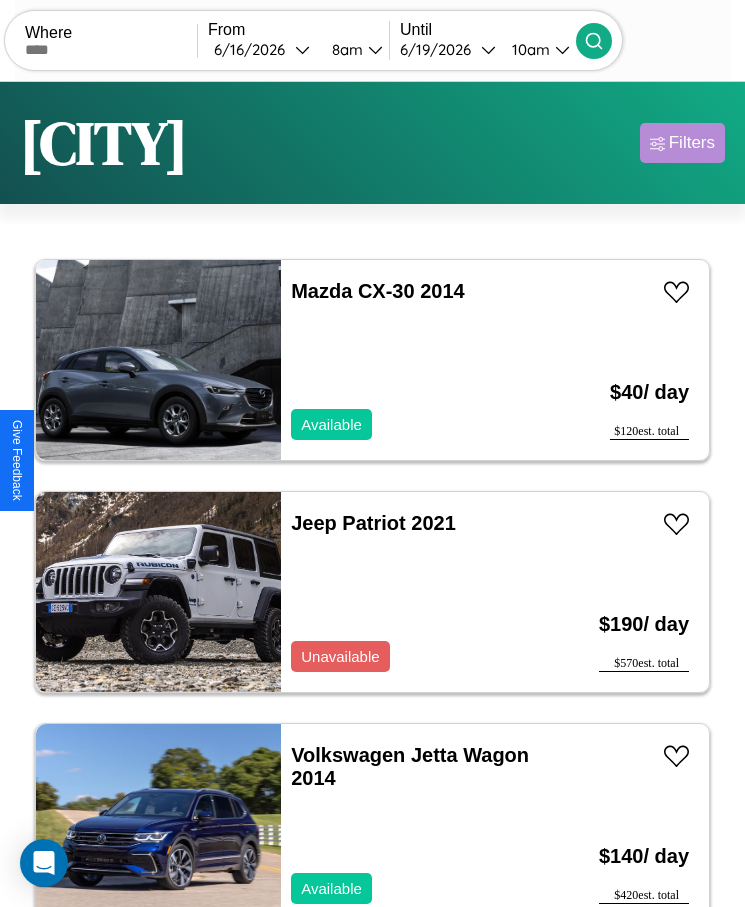 click on "Filters" at bounding box center (692, 143) 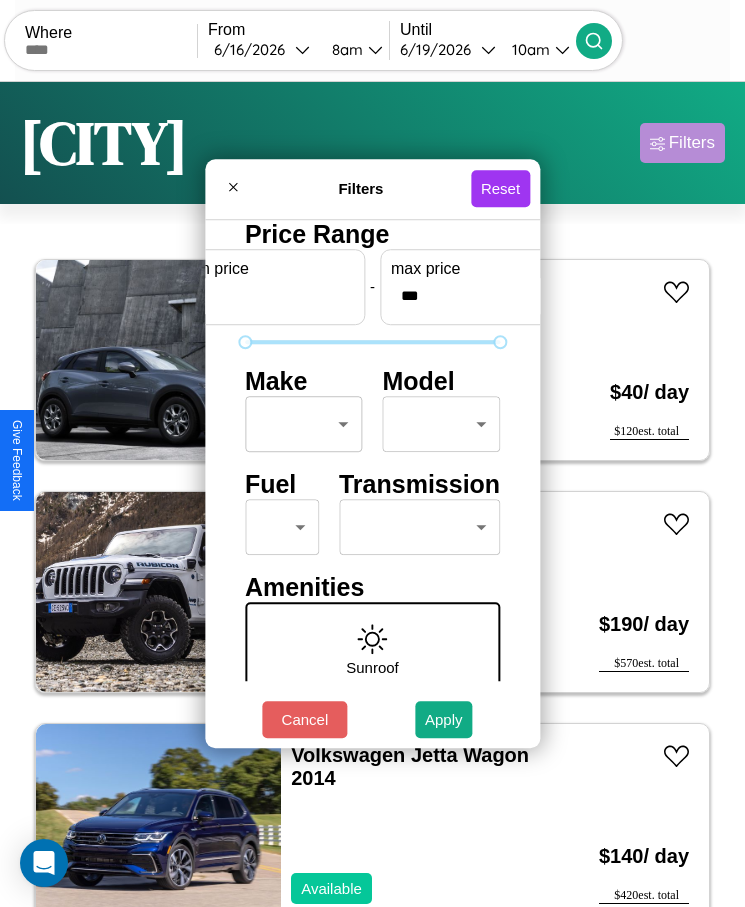 scroll, scrollTop: 85, scrollLeft: 0, axis: vertical 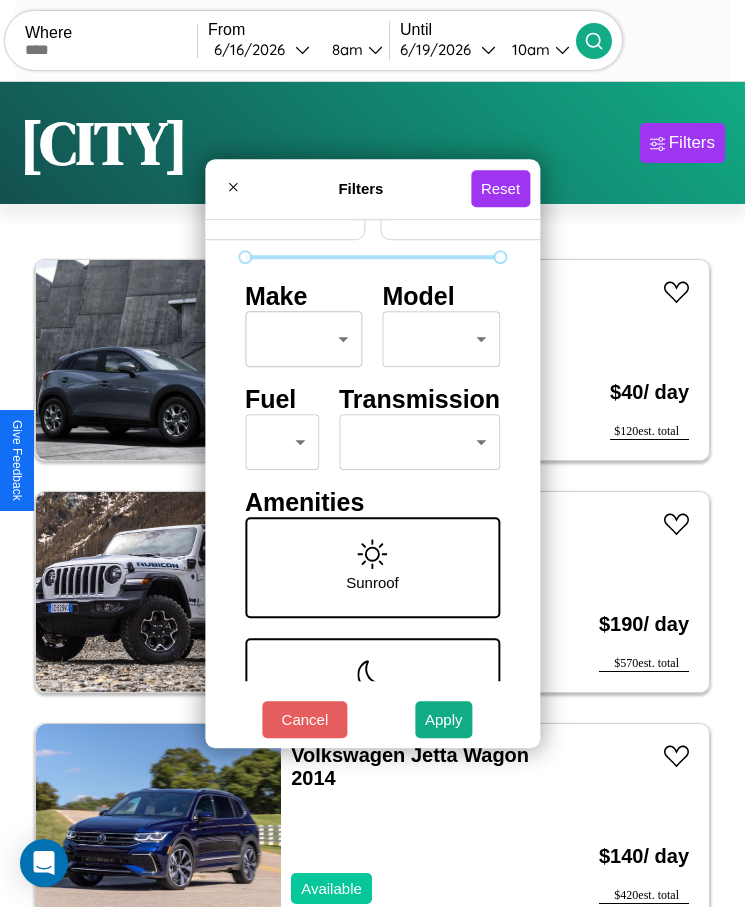 click on "CarGo Where From [MONTH] / [DAY] / [YEAR] [TIME] Until [MONTH] / [DAY] / [YEAR] [TIME] Become a Host Login Sign Up [CITY] Filters 107 cars in this area These cars can be picked up in this city. Mazda CX-30 2014 Available $ 40 / day $ 120 est. total Jeep Patriot 2021 Unavailable $ 190 / day $ 570 est. total Volkswagen Jetta Wagon 2014 Available $ 140 / day $ 420 est. total Tesla Semi 2020 Available $ 180 / day $ 540 est. total Tesla Semi 2017 Unavailable $ 110 / day $ 330 est. total Ford CLT9000 2014 Available $ 140 / day $ 420 est. total Fiat 124 Spider 2018 Available $ 130 / day $ 390 est. total Hummer H3 2014 Available $ 180 / day $ 540 est. total Jeep Comanche 2022 Unavailable $ 120 / day $ 360 est. total Hyundai Veloster N 2022 Available $ 110 / day $ 330 est. total Buick Allure 2019 Unavailable $ 200 / day $ 600 est. total Dodge 480 Series 2014 Available $ 180 / day $ 540 est. total Volvo NR64 2014 Available $ 190 / day $ 570 est. total Jaguar $" at bounding box center [372, 478] 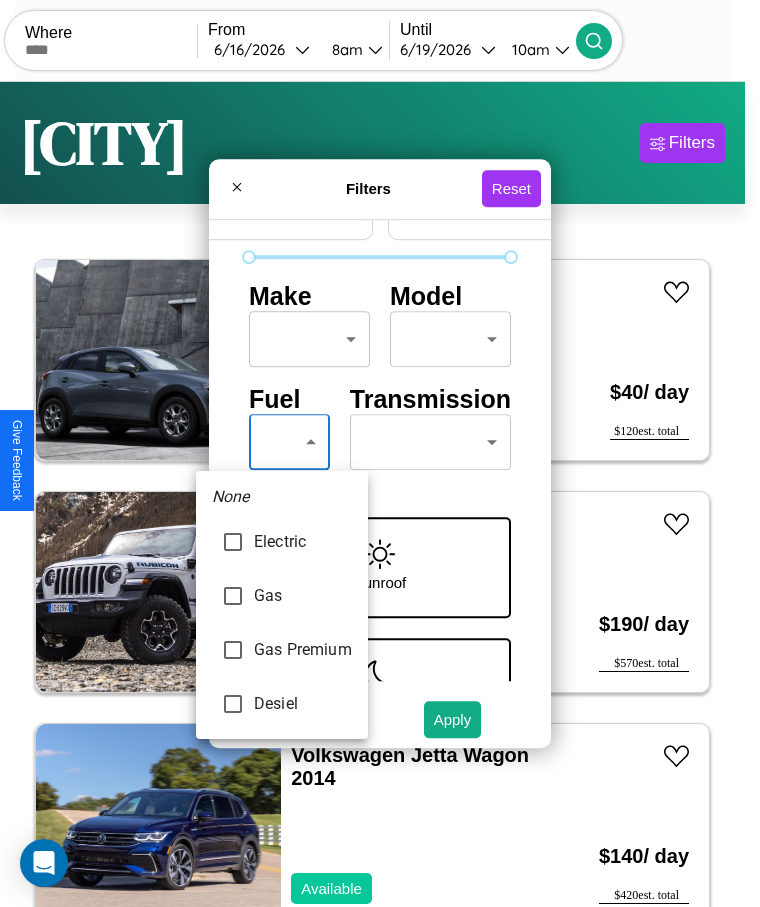 type on "******" 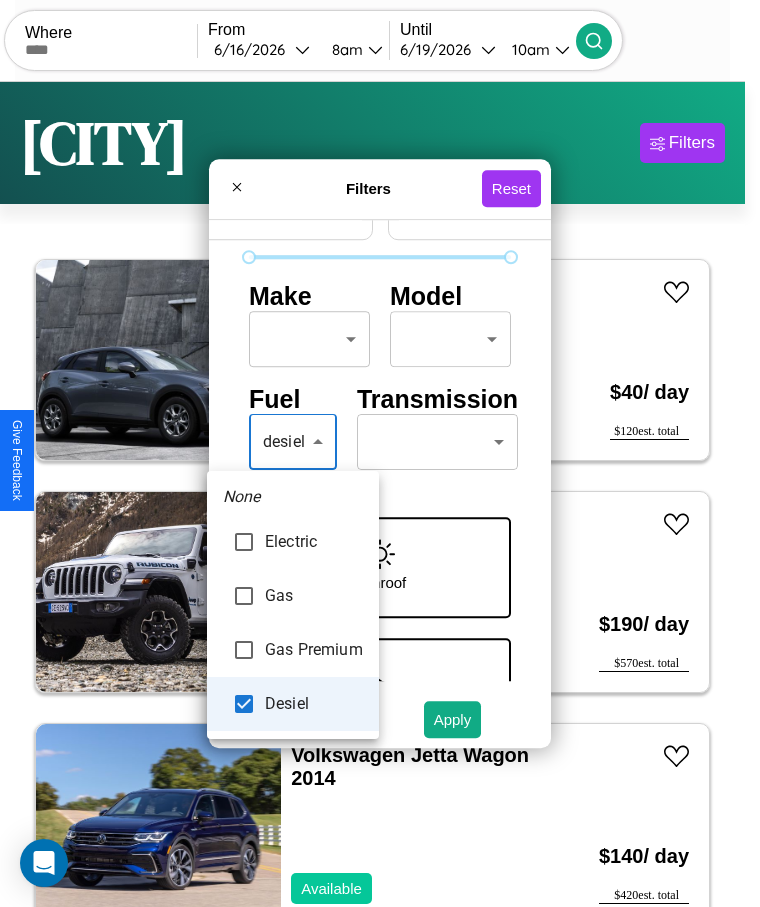 click at bounding box center [380, 453] 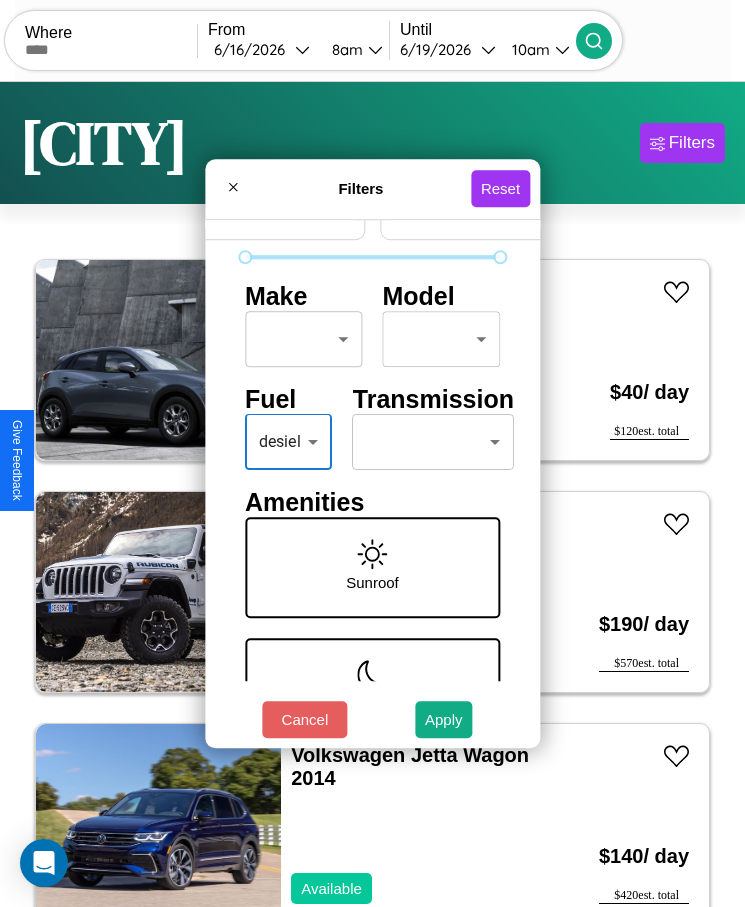 click on "CarGo Where From [MONTH] / [DAY] / [YEAR] [TIME] Until [MONTH] / [DAY] / [YEAR] [TIME] Become a Host Login Sign Up [CITY] Filters 107 cars in this area These cars can be picked up in this city. Mazda CX-30 2014 Available $ 40 / day $ 120 est. total Jeep Patriot 2021 Unavailable $ 190 / day $ 570 est. total Volkswagen Jetta Wagon 2014 Available $ 140 / day $ 420 est. total Tesla Semi 2020 Available $ 180 / day $ 540 est. total Tesla Semi 2017 Unavailable $ 110 / day $ 330 est. total Ford CLT9000 2014 Available $ 140 / day $ 420 est. total Fiat 124 Spider 2018 Available $ 130 / day $ 390 est. total Hummer H3 2014 Available $ 180 / day $ 540 est. total Jeep Comanche 2022 Unavailable $ 120 / day $ 360 est. total Hyundai Veloster N 2022 Available $ 110 / day $ 330 est. total Buick Allure 2019 Unavailable $ 200 / day $ 600 est. total Dodge 480 Series 2014 Available $ 180 / day $ 540 est. total Volvo NR64 2014 Available $ 190 / day $ 570 est. total Jaguar $" at bounding box center (372, 478) 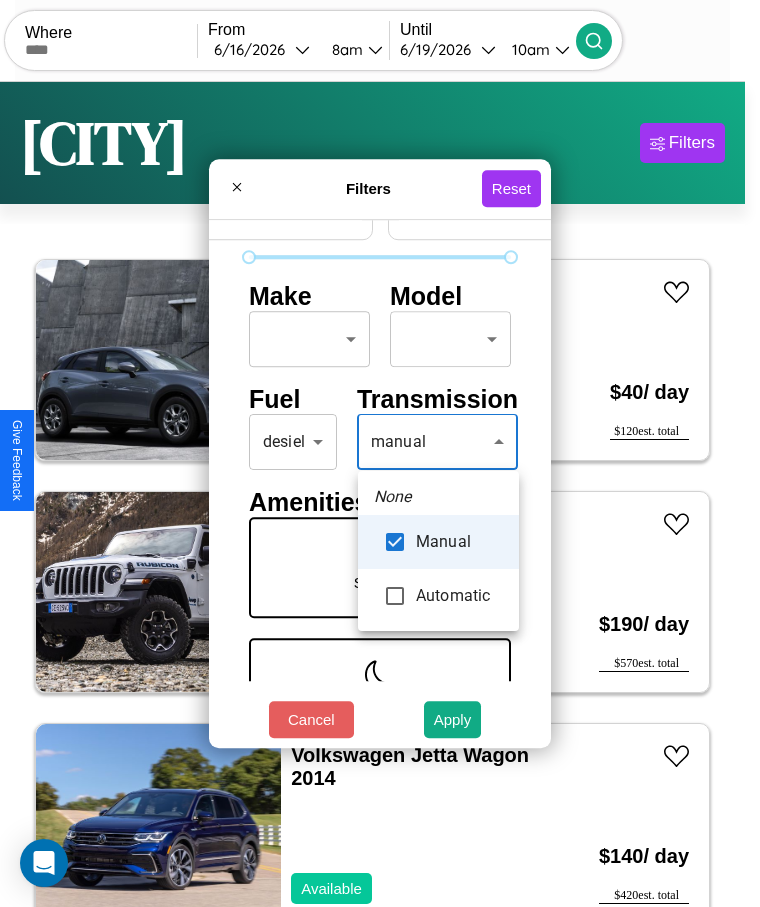 type on "******" 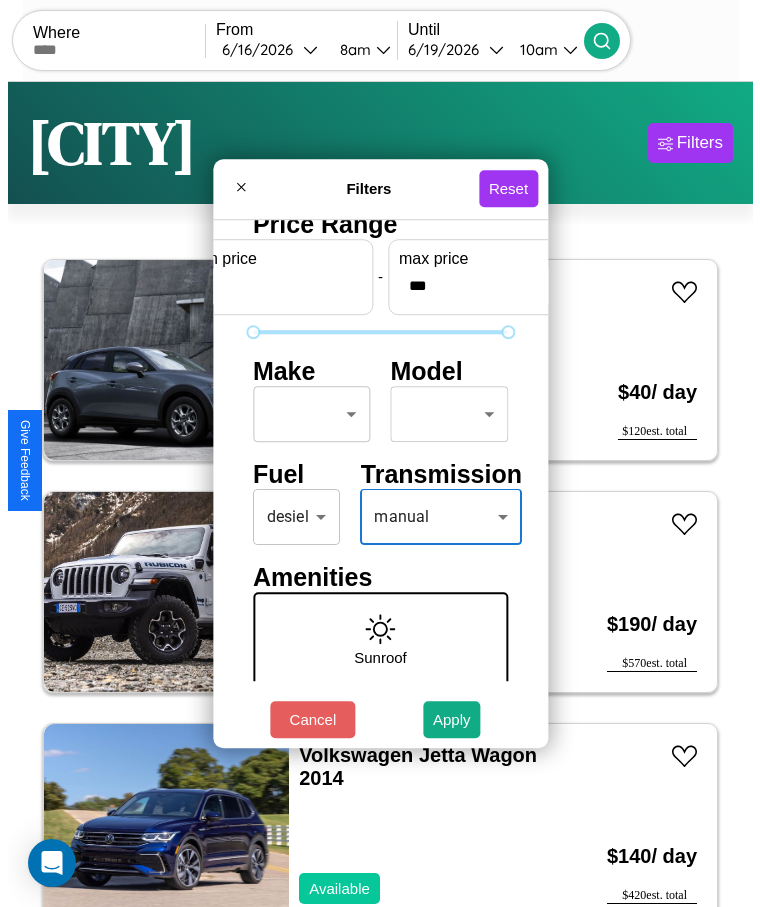 scroll, scrollTop: 0, scrollLeft: 0, axis: both 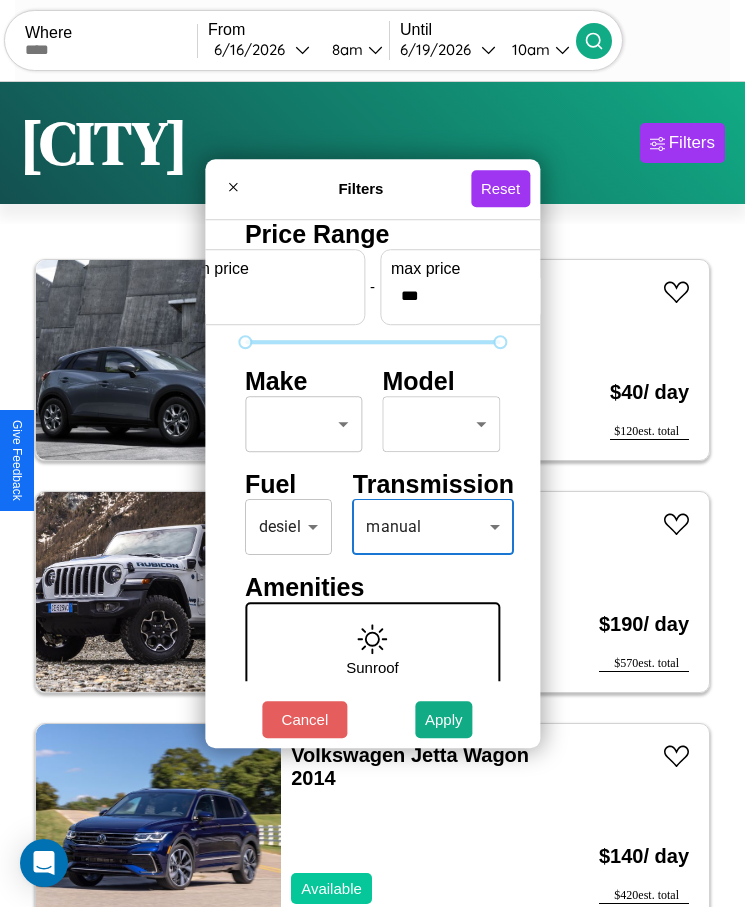 click on "CarGo Where From [MONTH] / [DAY] / [YEAR] [TIME] Until [MONTH] / [DAY] / [YEAR] [TIME] Become a Host Login Sign Up [CITY] Filters 107 cars in this area These cars can be picked up in this city. Mazda CX-30 2014 Available $ 40 / day $ 120 est. total Jeep Patriot 2021 Unavailable $ 190 / day $ 570 est. total Volkswagen Jetta Wagon 2014 Available $ 140 / day $ 420 est. total Tesla Semi 2020 Available $ 180 / day $ 540 est. total Tesla Semi 2017 Unavailable $ 110 / day $ 330 est. total Ford CLT9000 2014 Available $ 140 / day $ 420 est. total Fiat 124 Spider 2018 Available $ 130 / day $ 390 est. total Hummer H3 2014 Available $ 180 / day $ 540 est. total Jeep Comanche 2022 Unavailable $ 120 / day $ 360 est. total Hyundai Veloster N 2022 Available $ 110 / day $ 330 est. total Buick Allure 2019 Unavailable $ 200 / day $ 600 est. total Dodge 480 Series 2014 Available $ 180 / day $ 540 est. total Volvo NR64 2014 Available $ 190 / day $ 570 est. total Jaguar $" at bounding box center [372, 478] 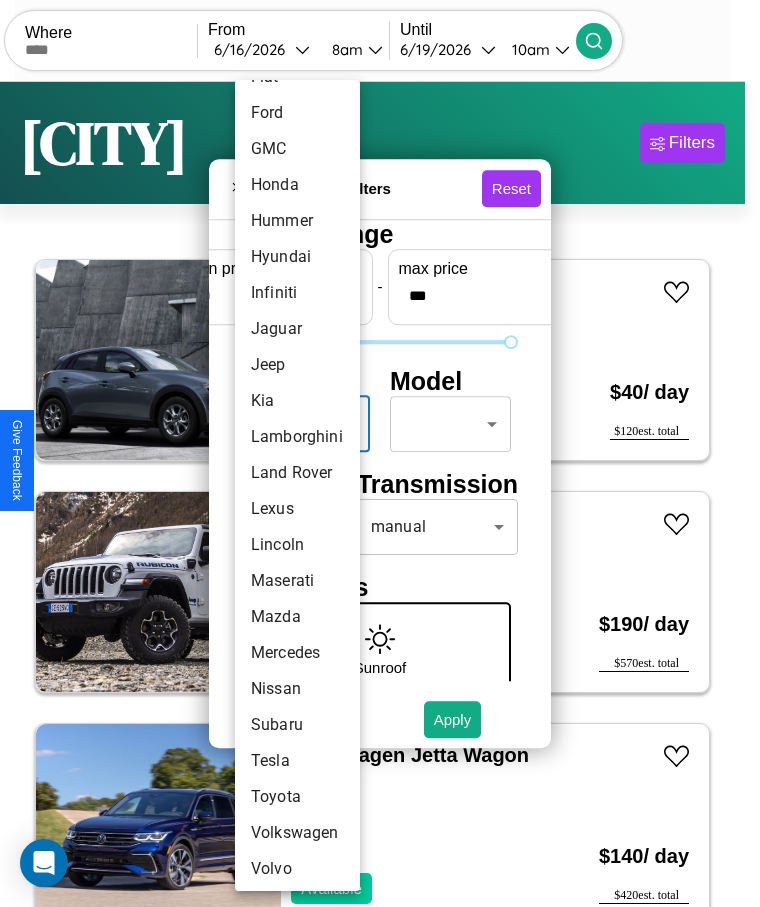 scroll, scrollTop: 501, scrollLeft: 0, axis: vertical 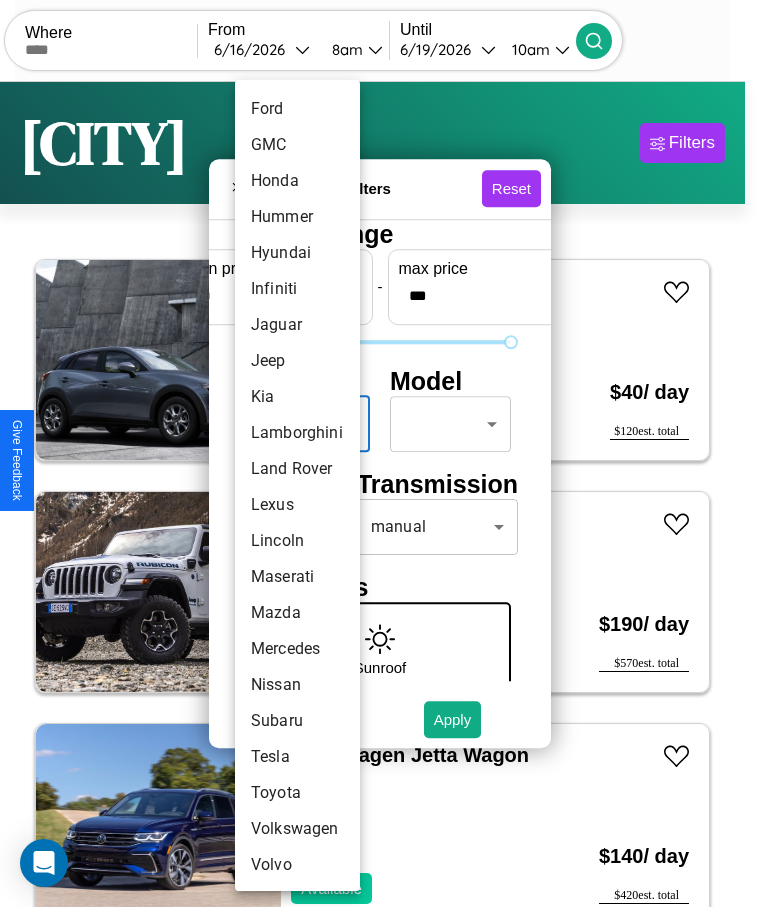 click on "Nissan" at bounding box center [297, 685] 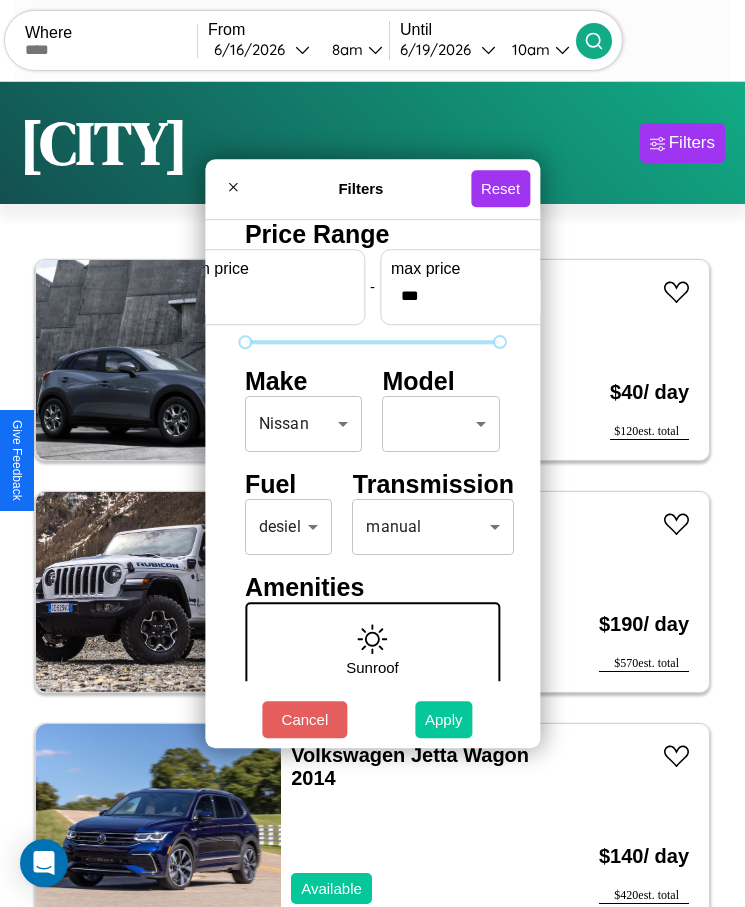 click on "Apply" at bounding box center [444, 719] 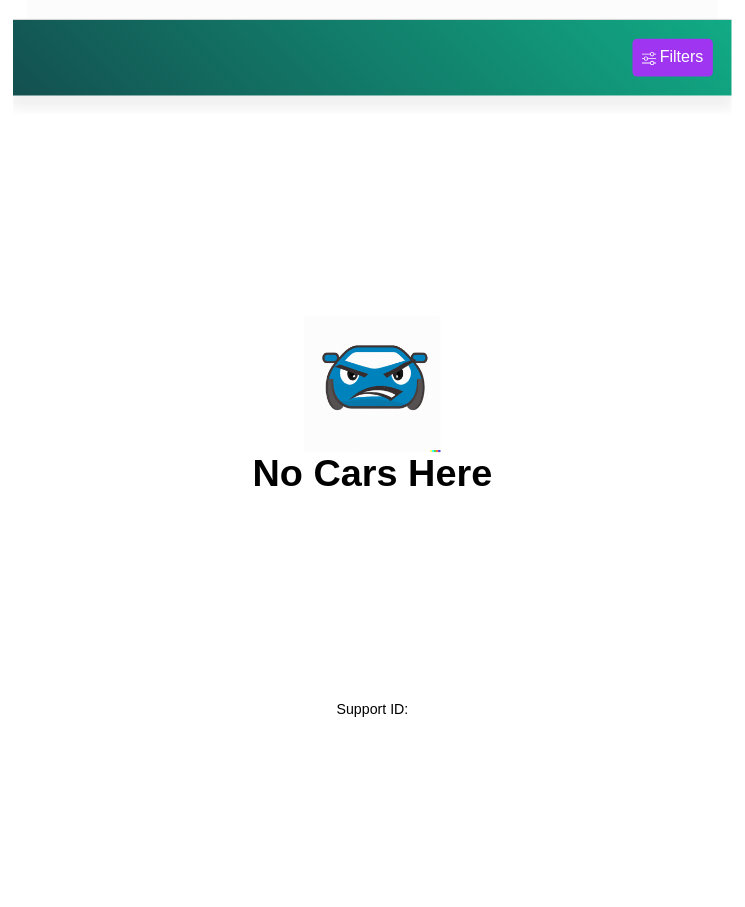 scroll, scrollTop: 0, scrollLeft: 0, axis: both 